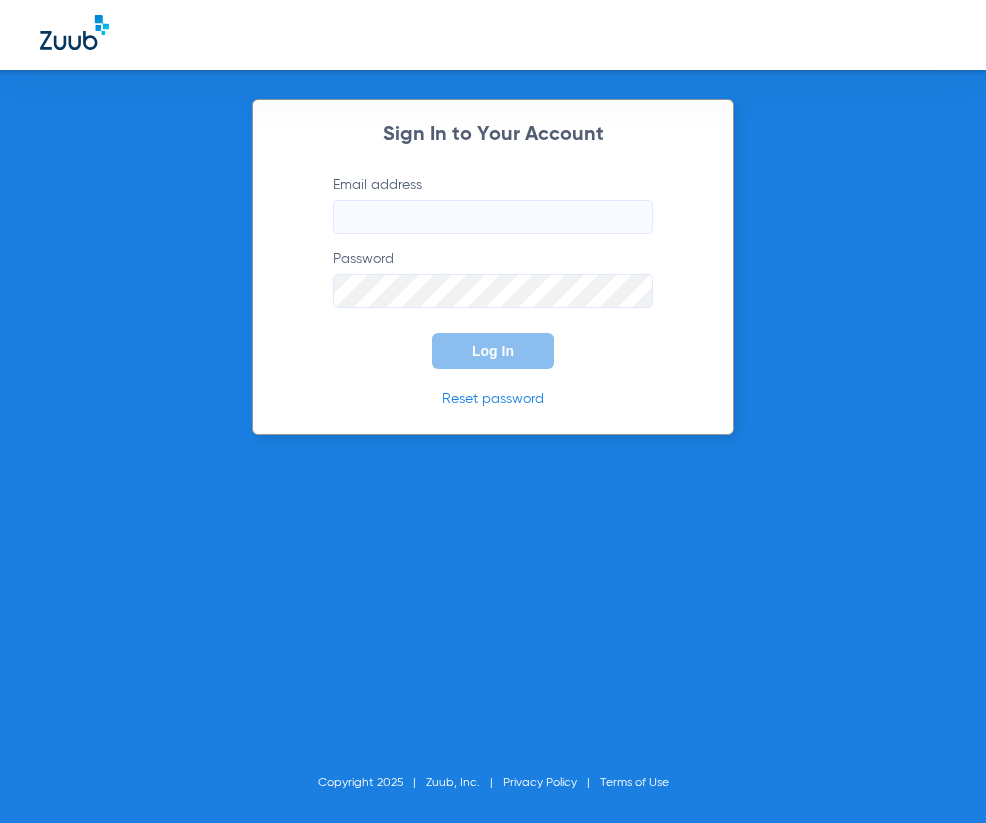 scroll, scrollTop: 0, scrollLeft: 0, axis: both 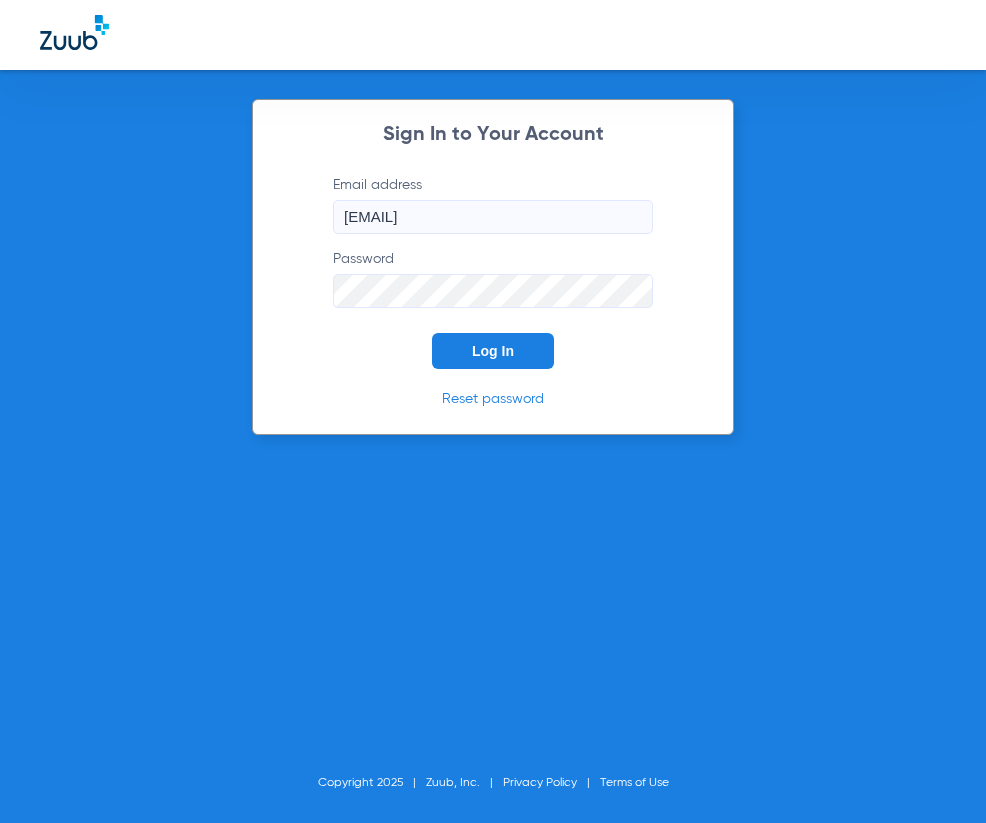 click on "Email address  [EMAIL]  Password  Log In" 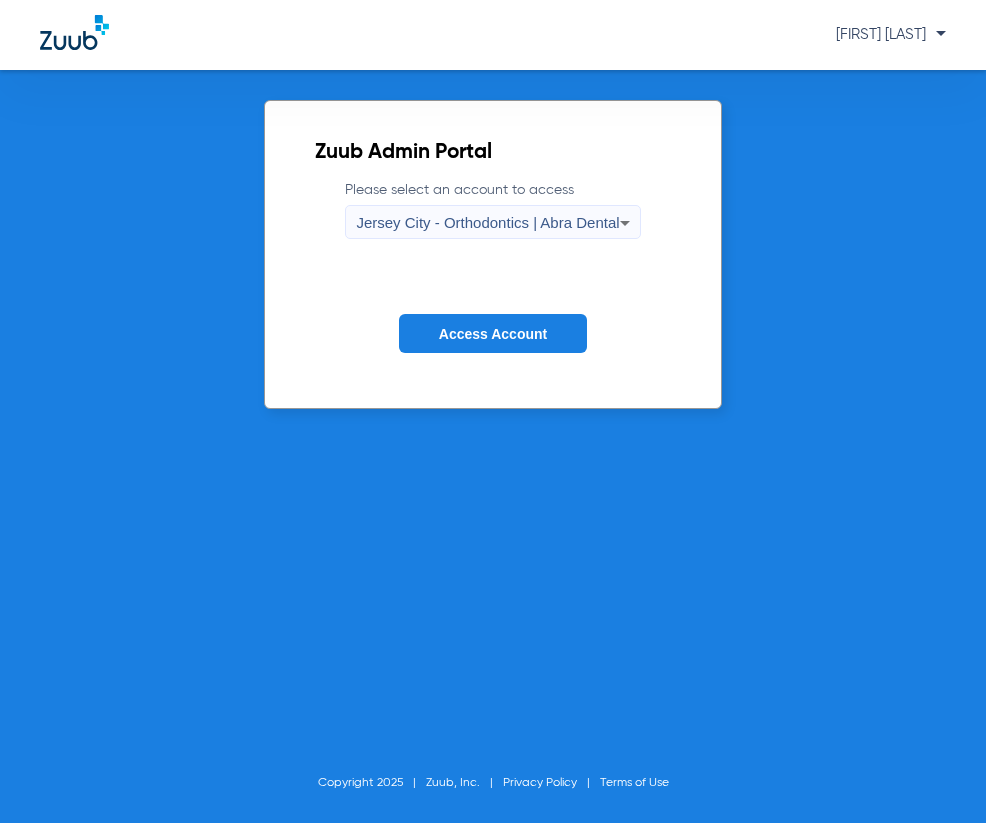 click on "Jersey City - Orthodontics | Abra Dental" at bounding box center (487, 222) 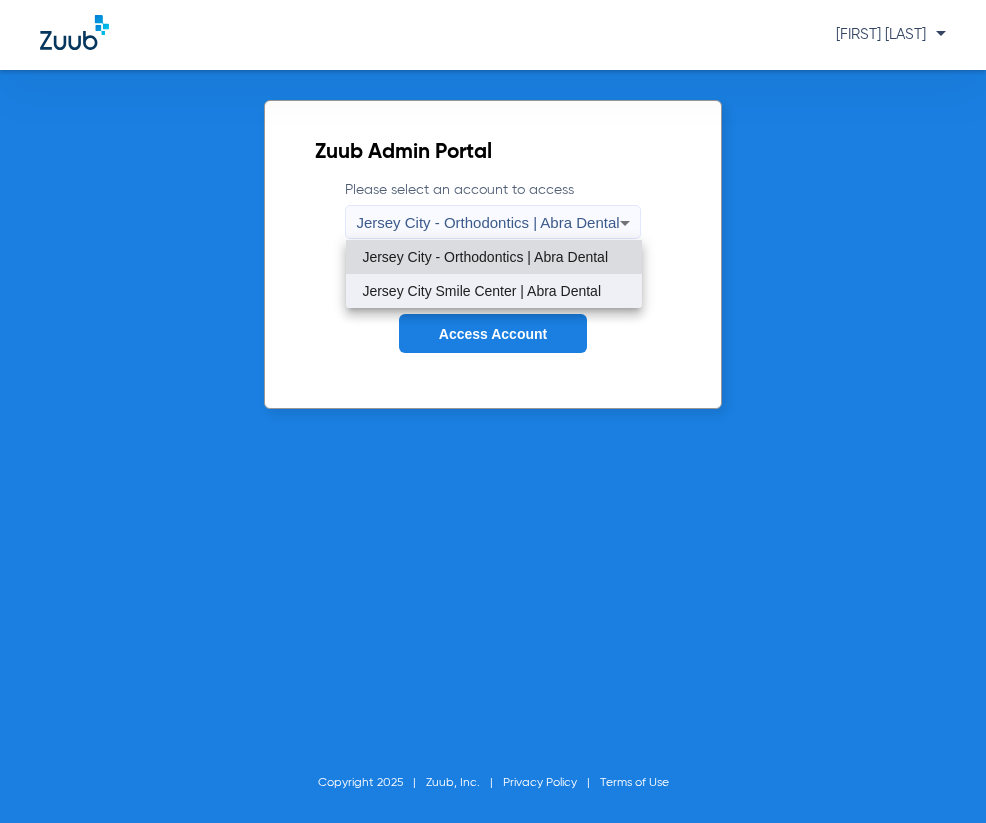 click on "Jersey City Smile Center | Abra Dental" at bounding box center (481, 291) 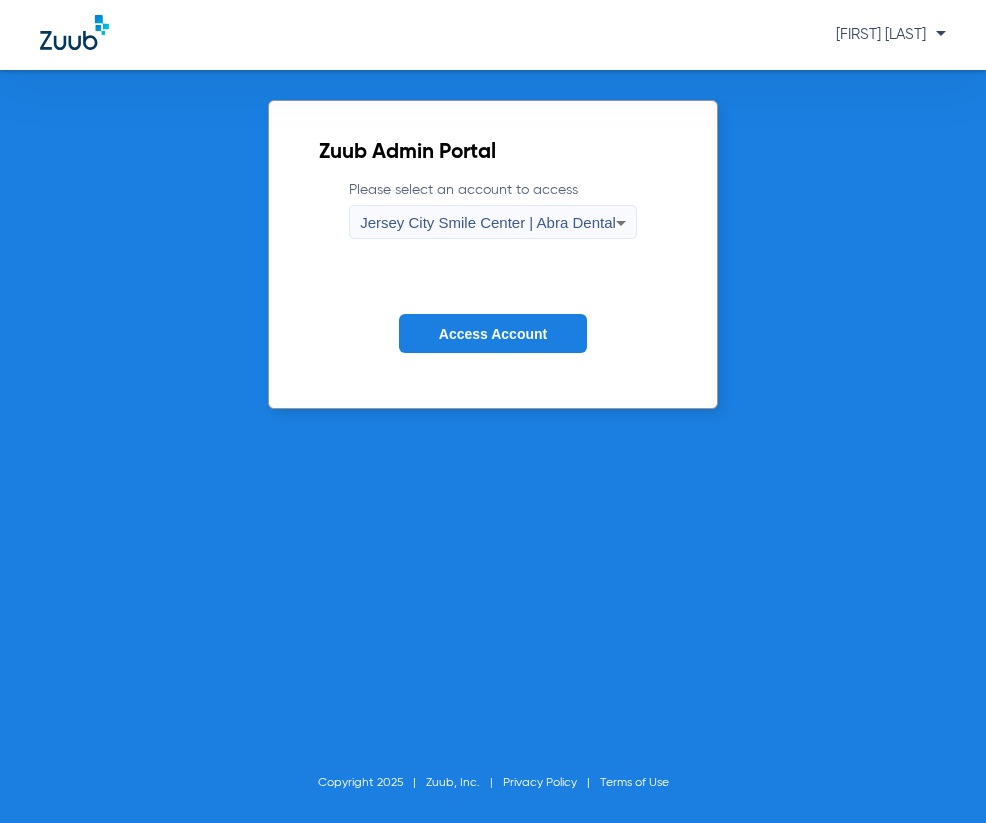 click on "Access Account" 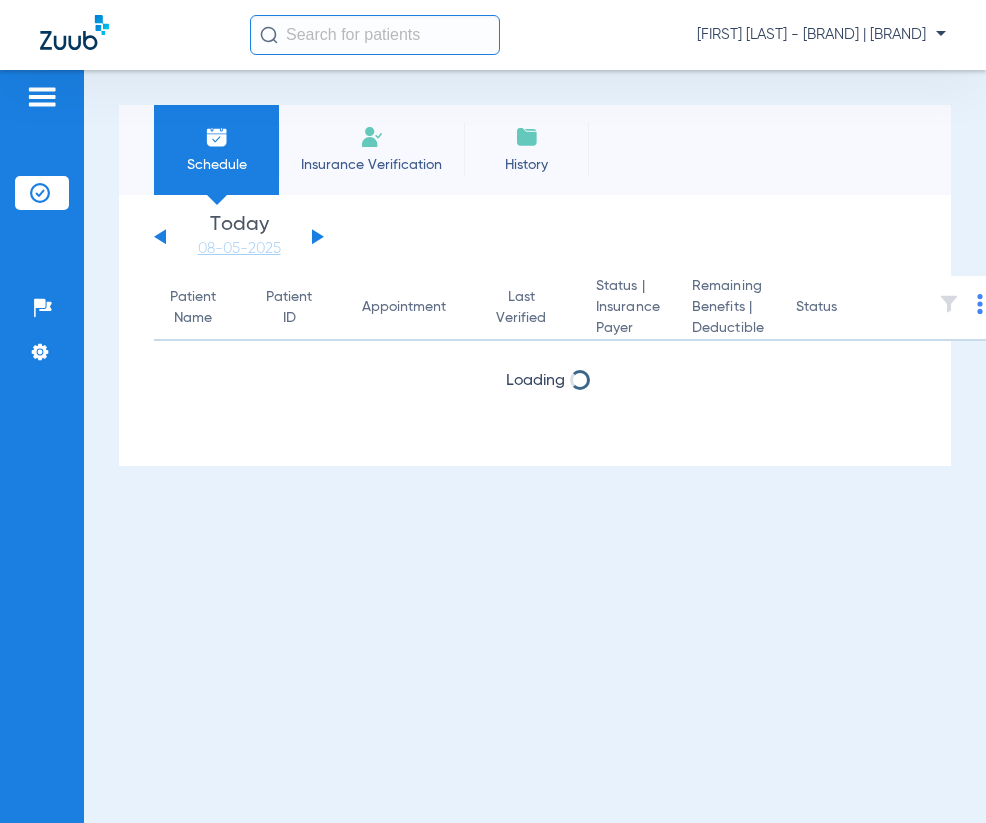 click 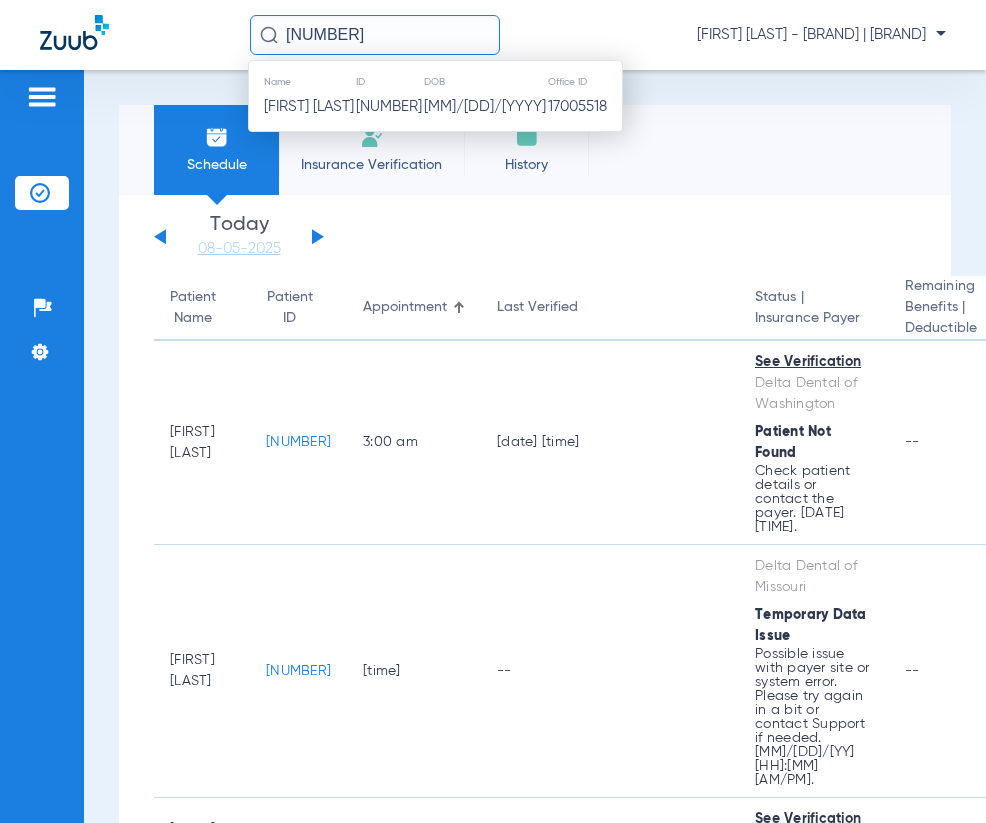 click on "[NUMBER]" 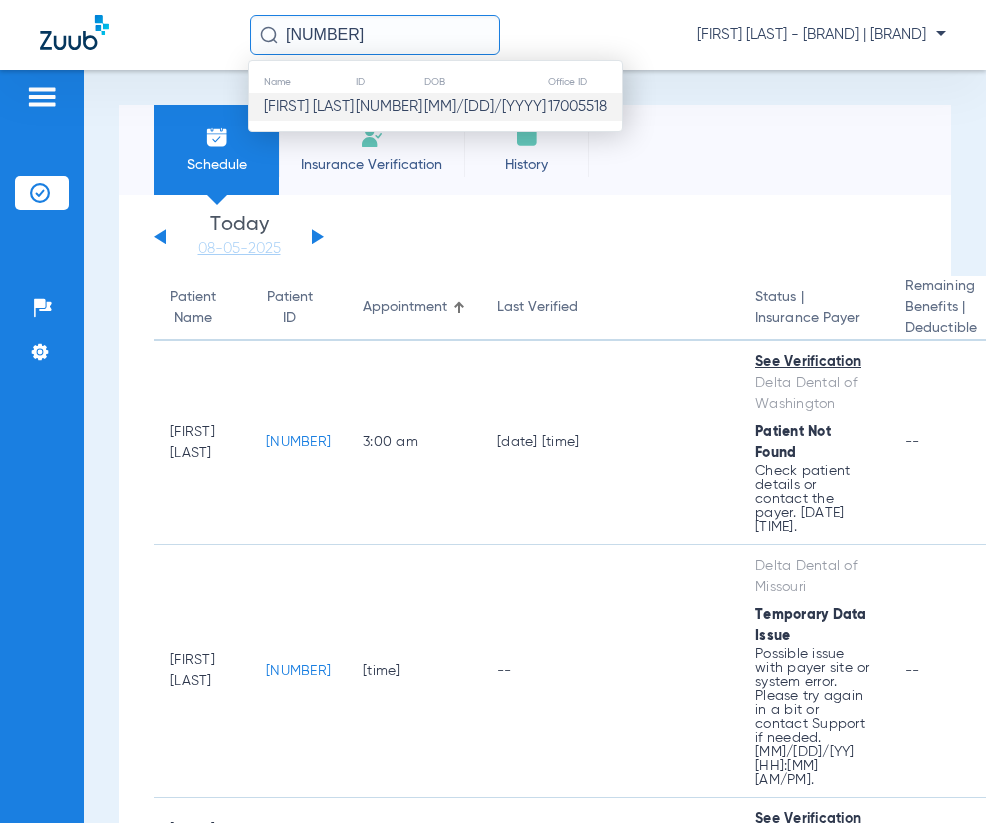 type on "[NUMBER]" 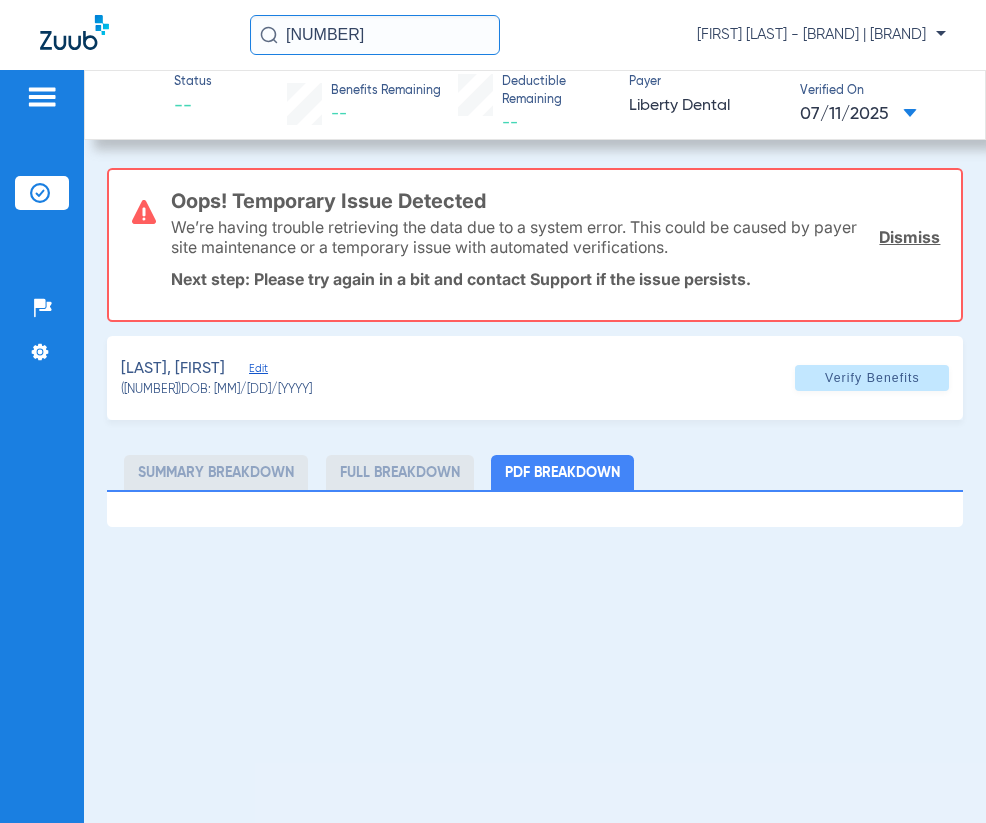 click on "Dismiss" 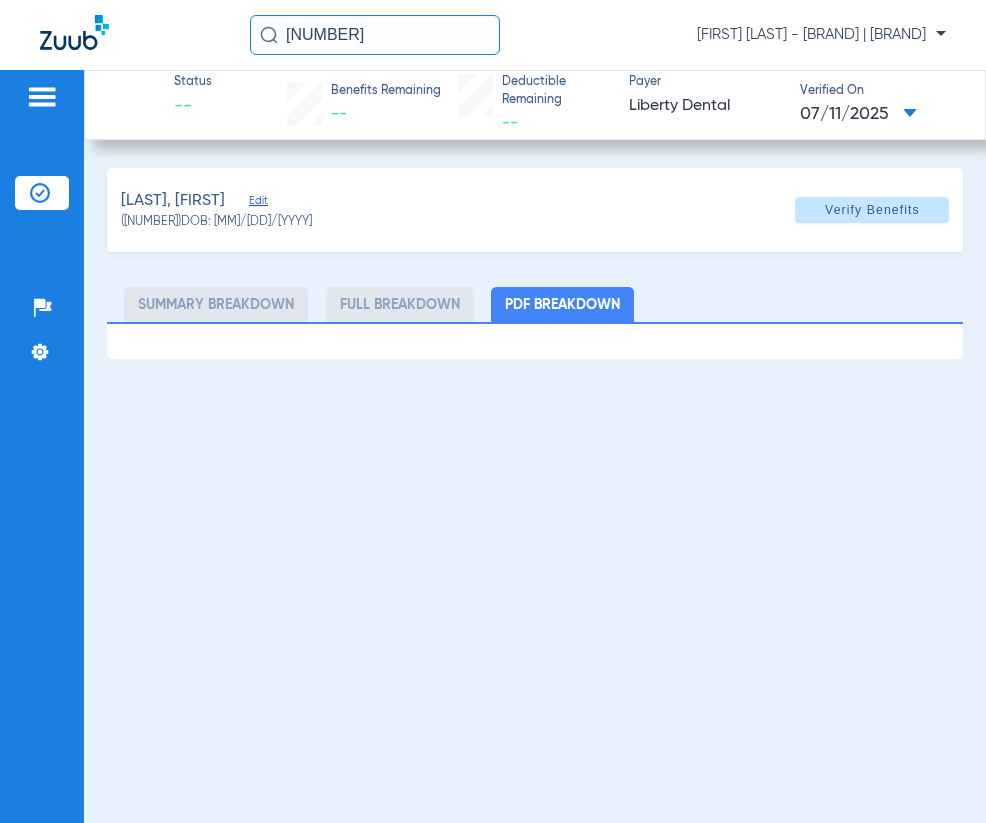 click on "Edit" 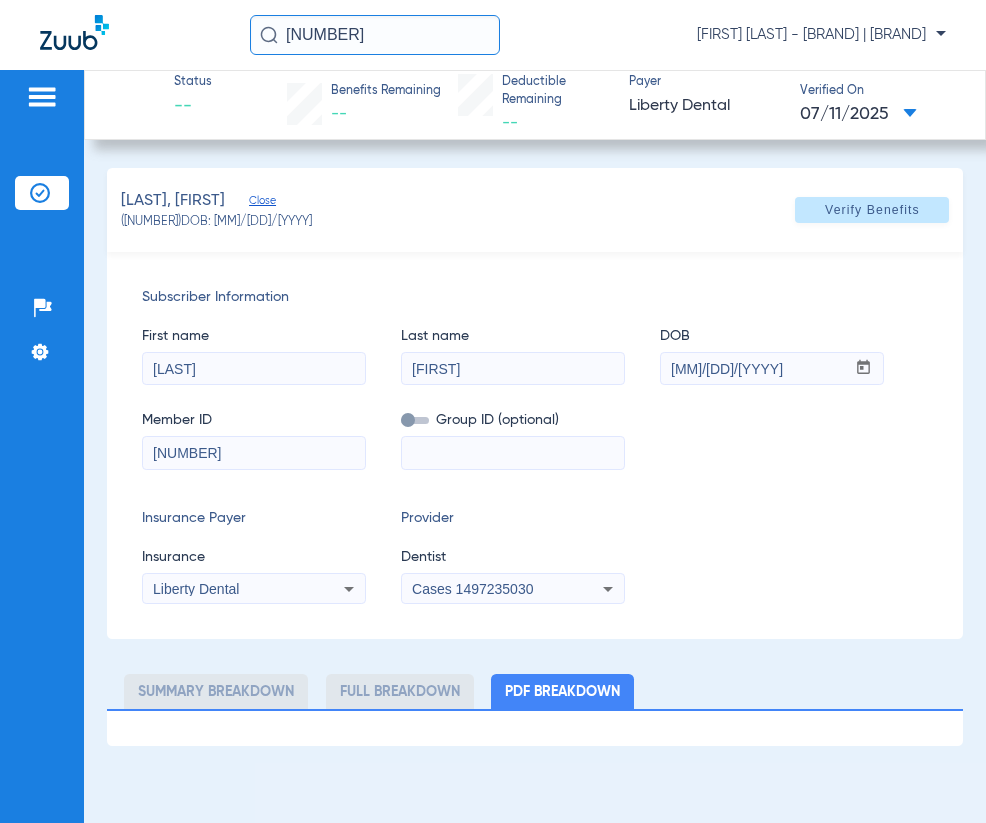 click on "Cases  1497235030" at bounding box center [472, 589] 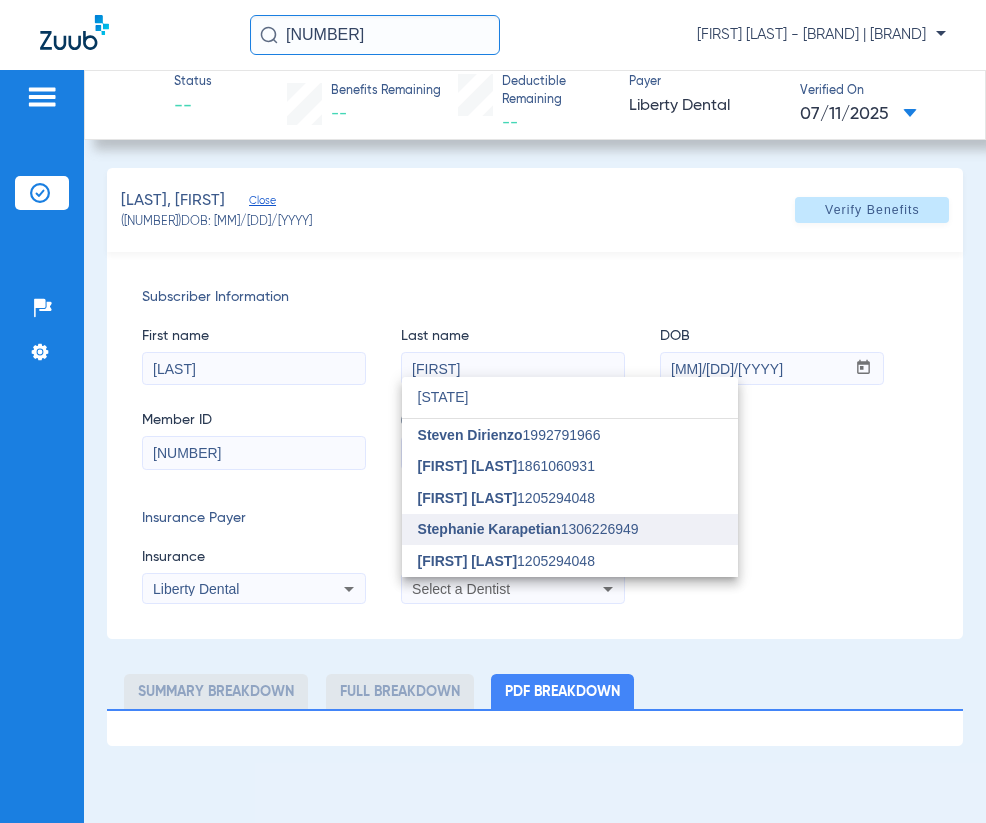 type on "[STATE]" 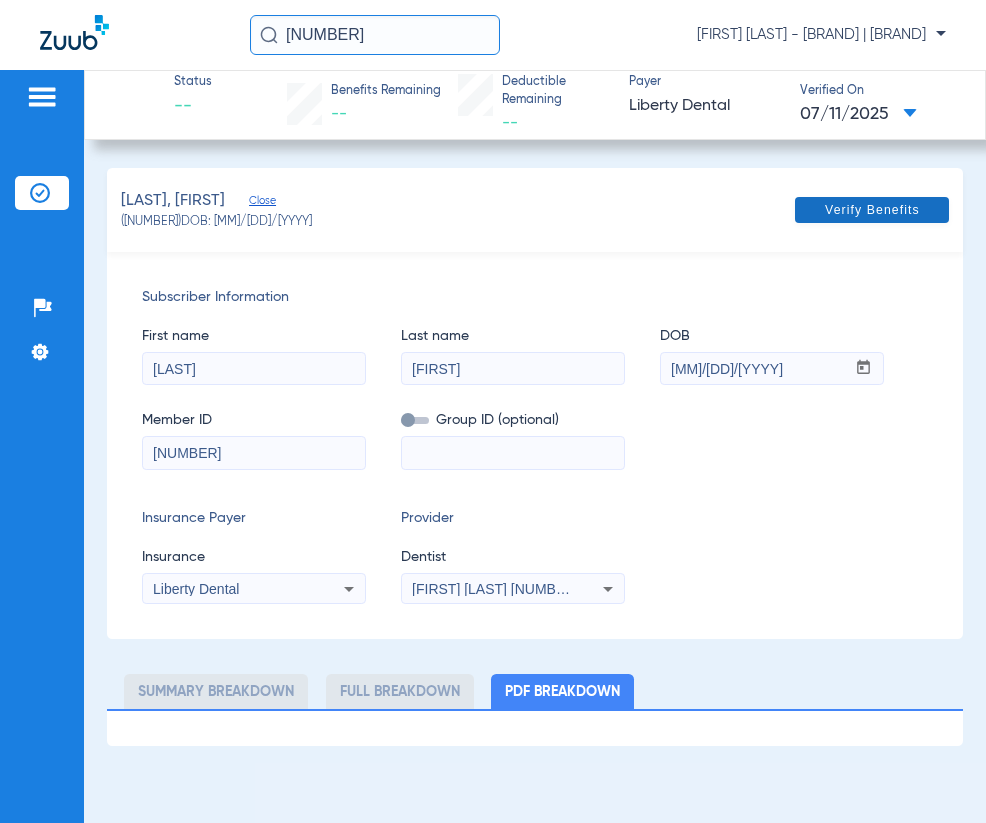click on "Verify Benefits" 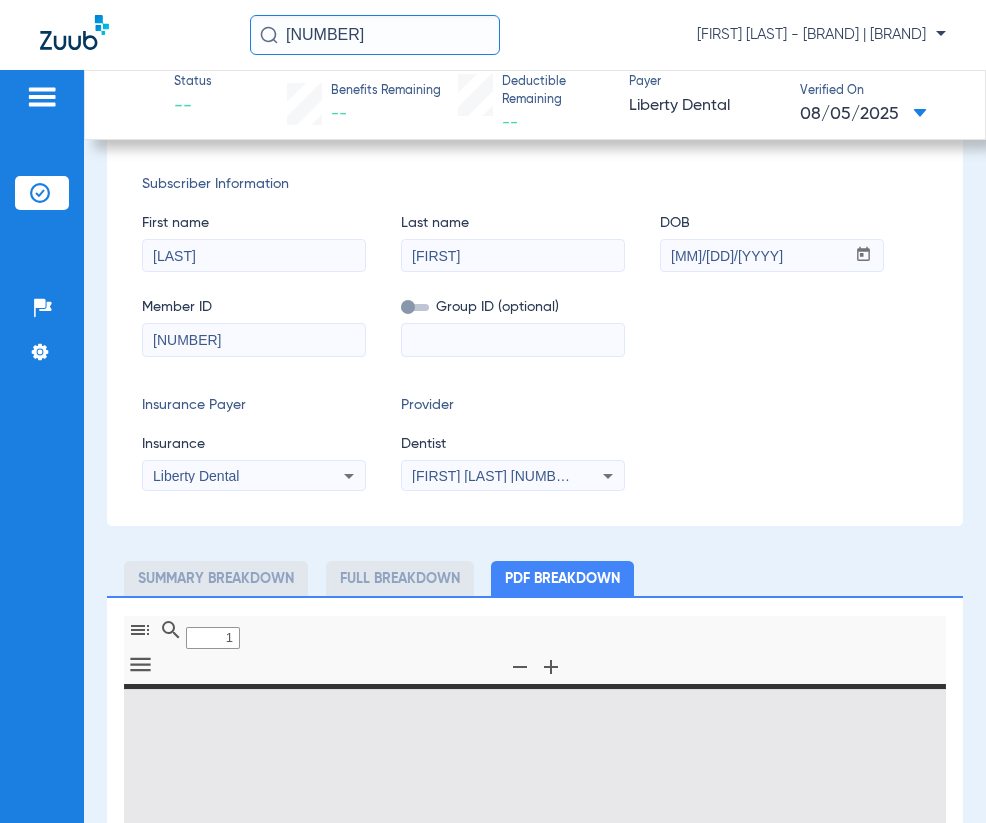 type on "0" 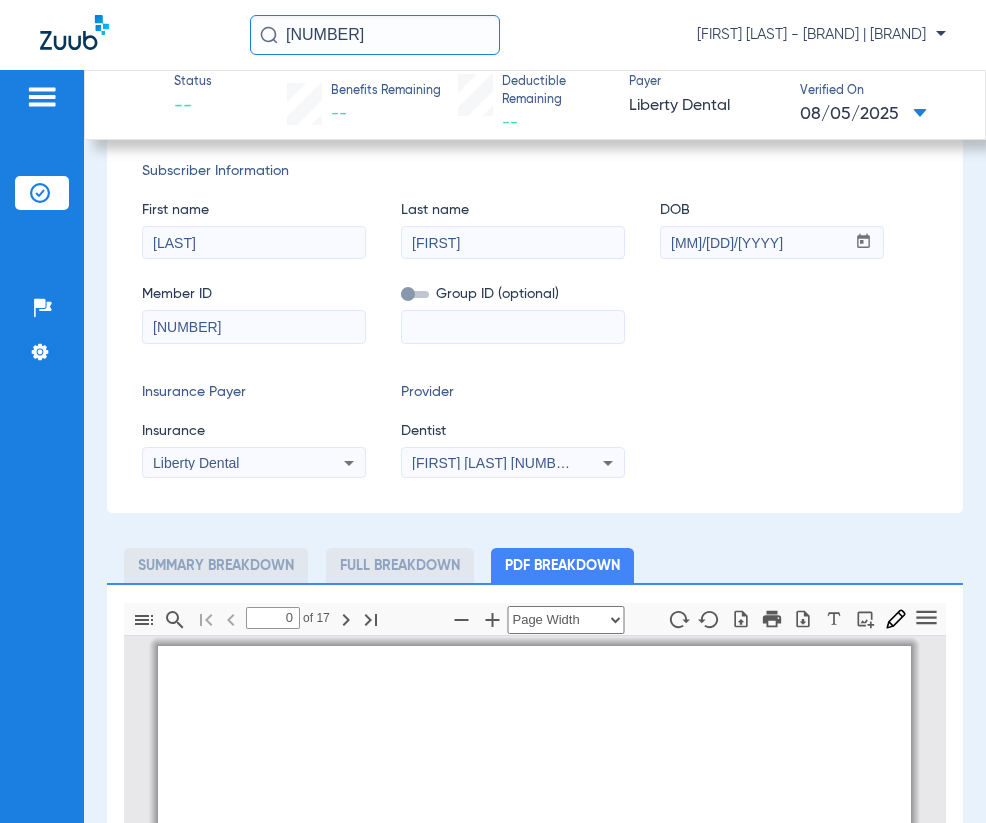 type on "1" 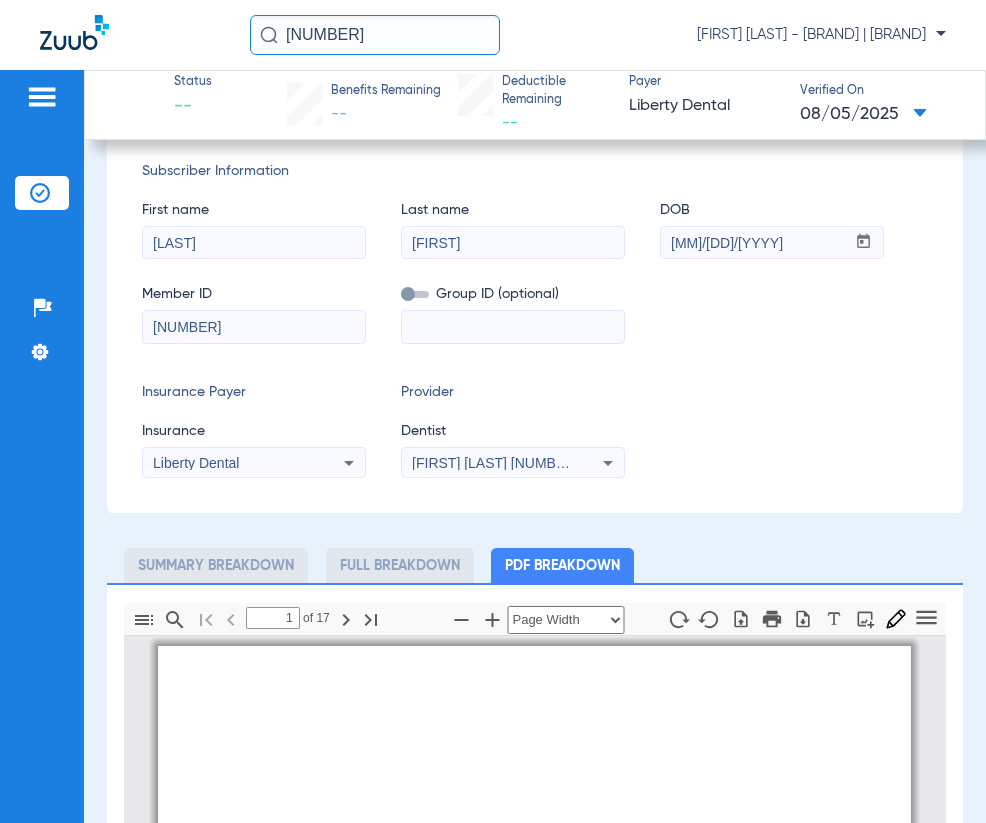 scroll, scrollTop: 238, scrollLeft: 0, axis: vertical 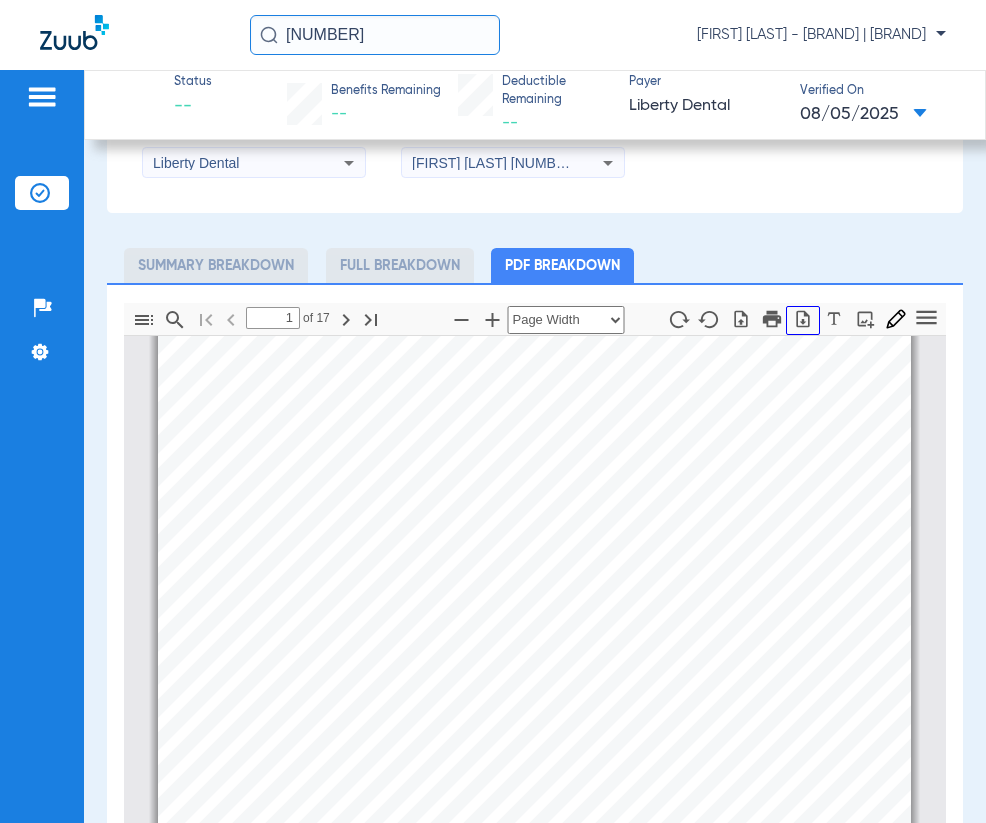 click 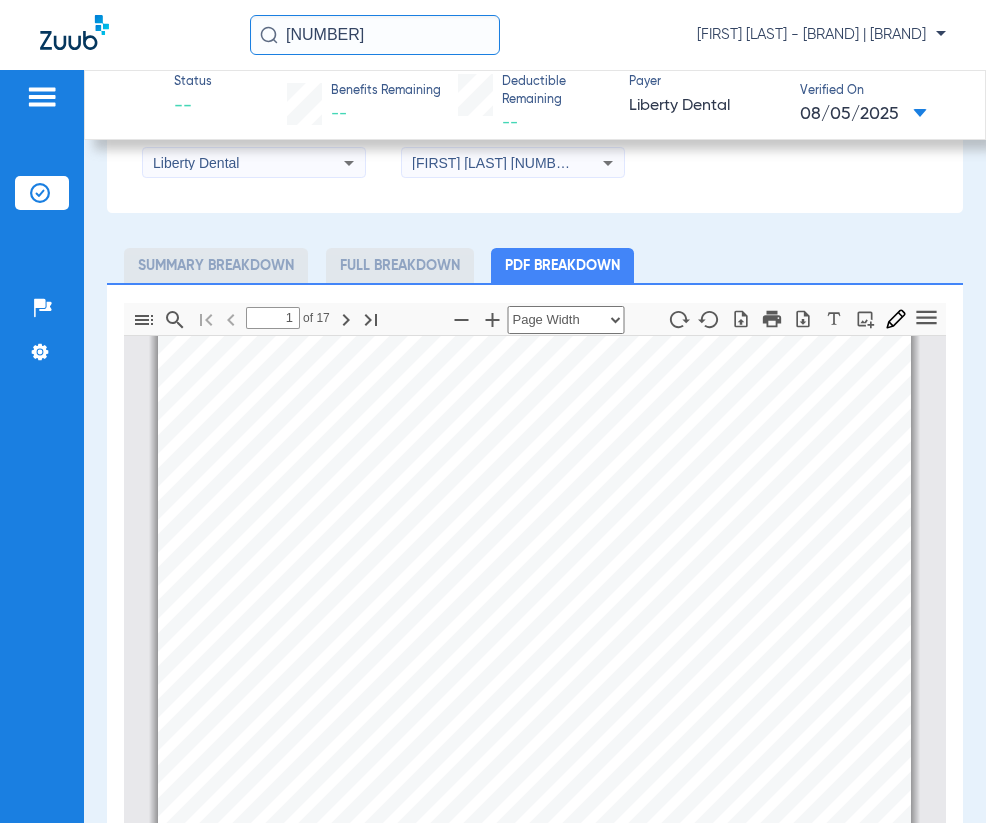drag, startPoint x: 354, startPoint y: 42, endPoint x: 249, endPoint y: 45, distance: 105.04285 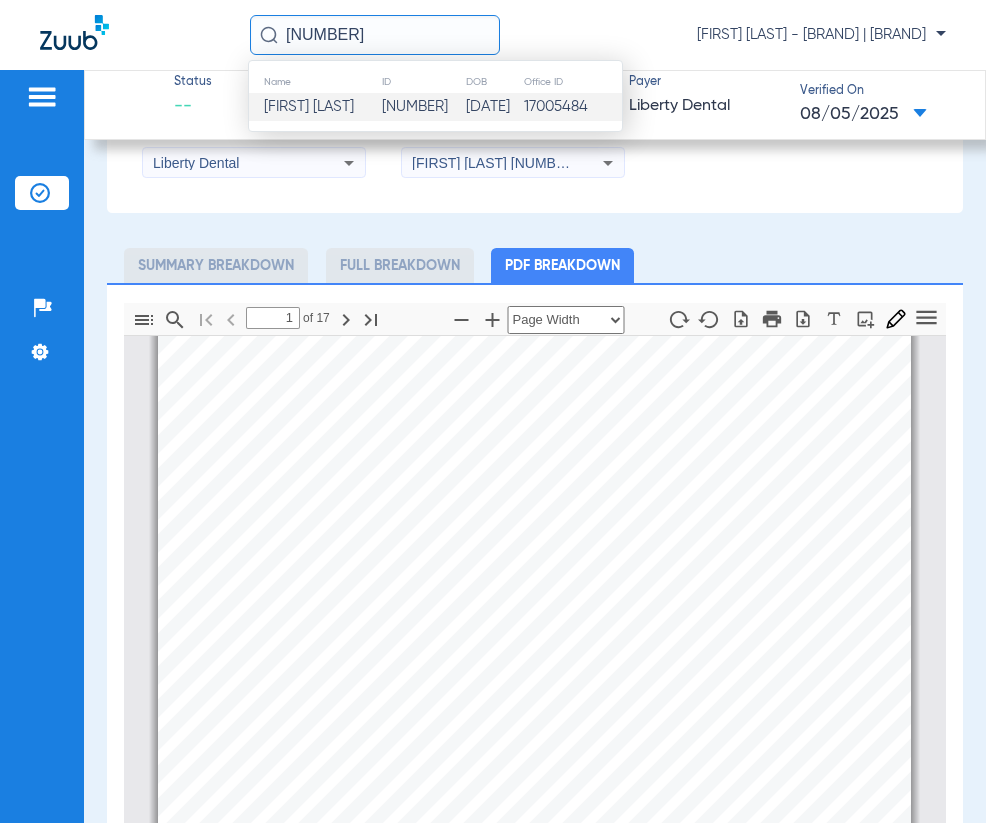 type on "[NUMBER]" 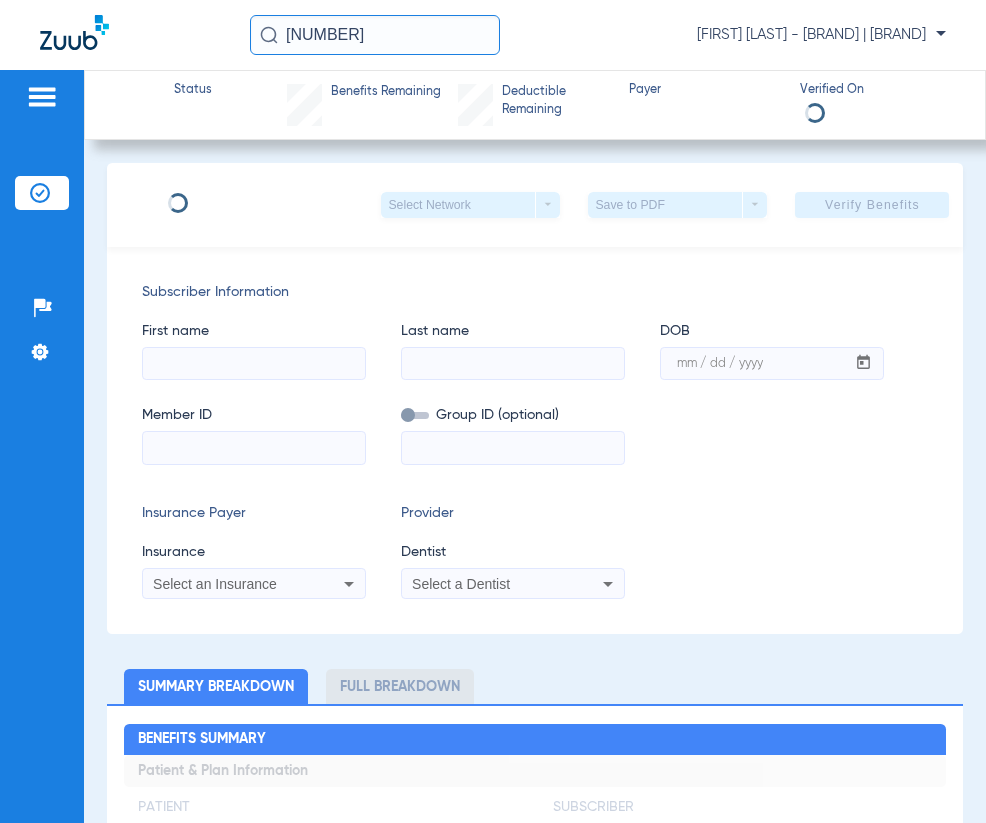 scroll, scrollTop: 0, scrollLeft: 0, axis: both 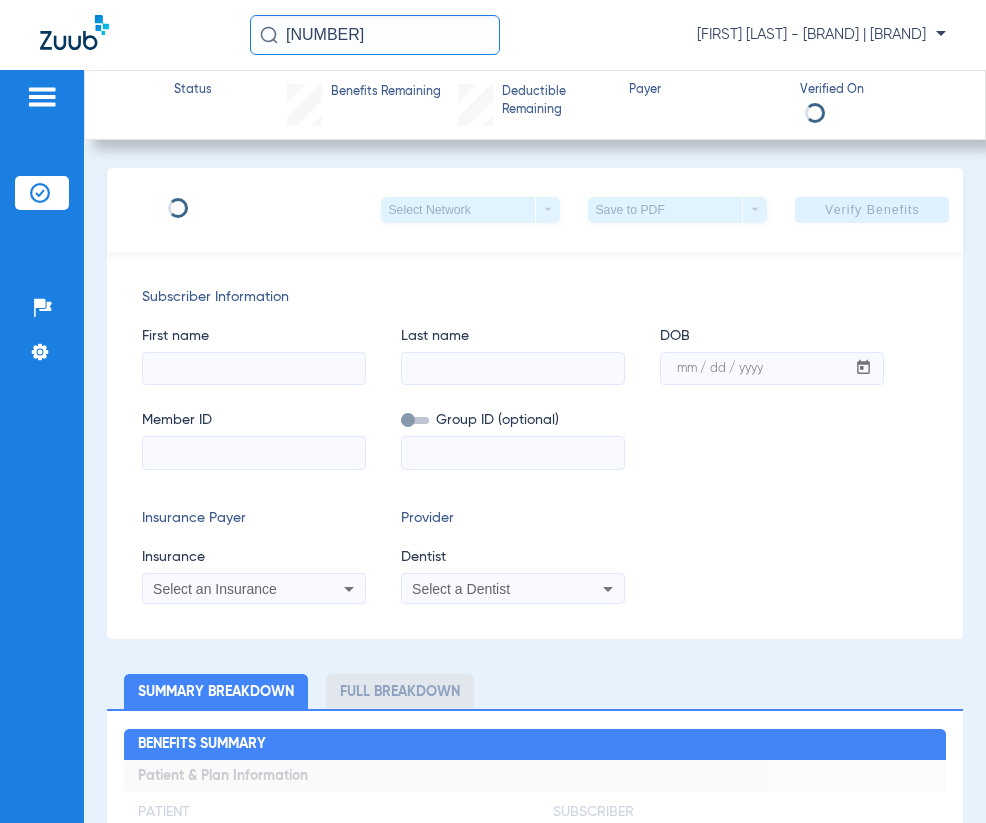 type on "Owen" 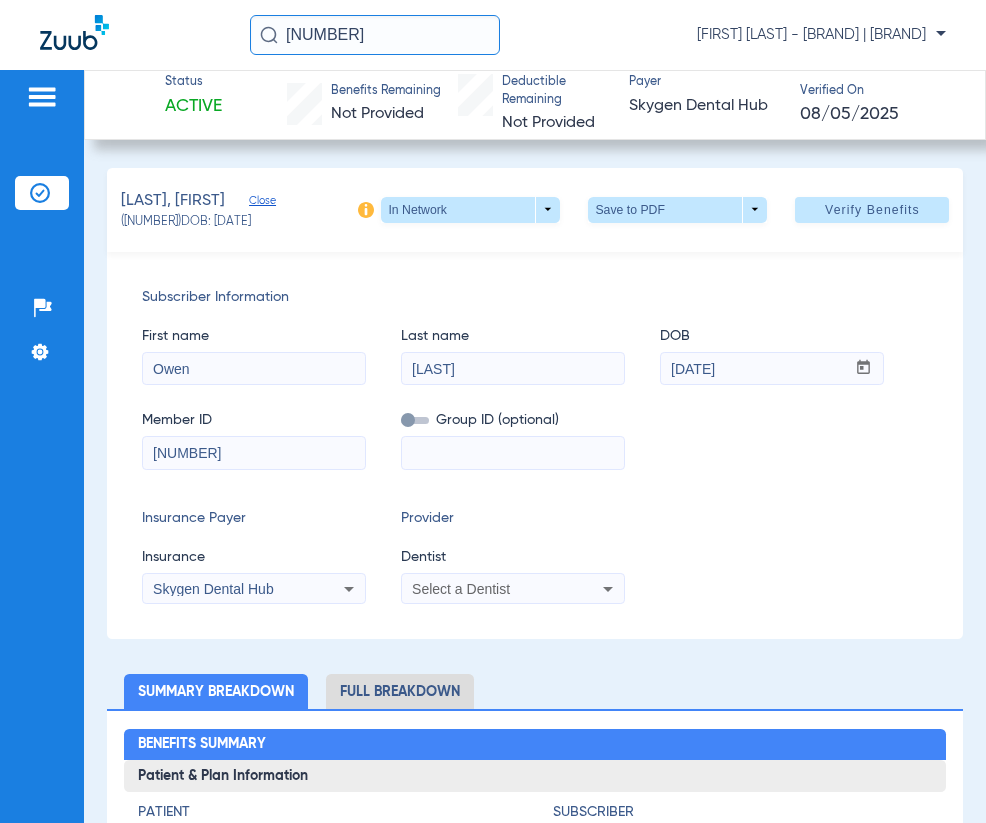 click on "Select a Dentist" at bounding box center (461, 589) 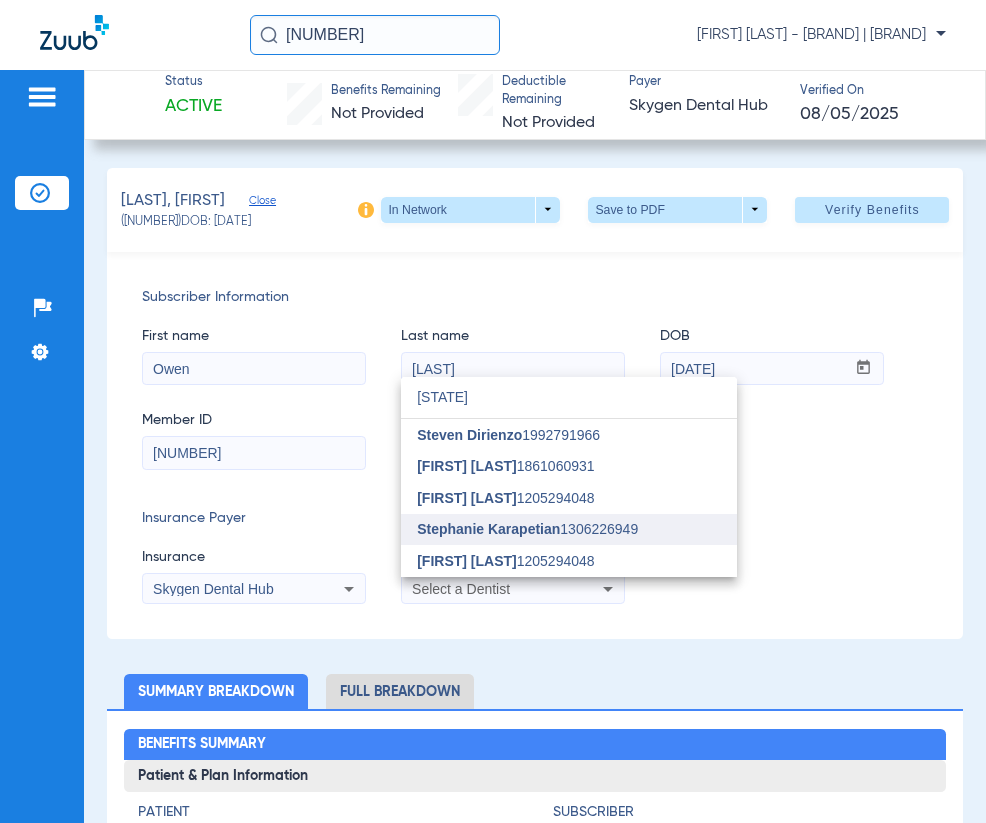 type on "[STATE]" 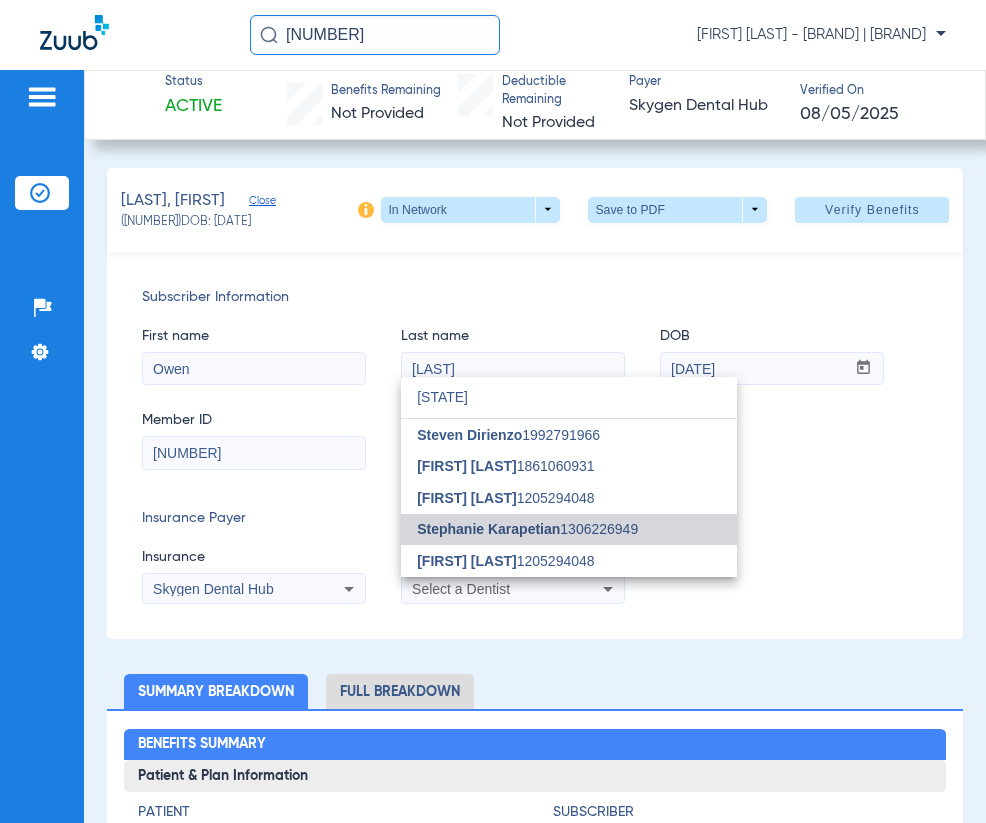 click on "Stephanie Karapetian" at bounding box center [488, 529] 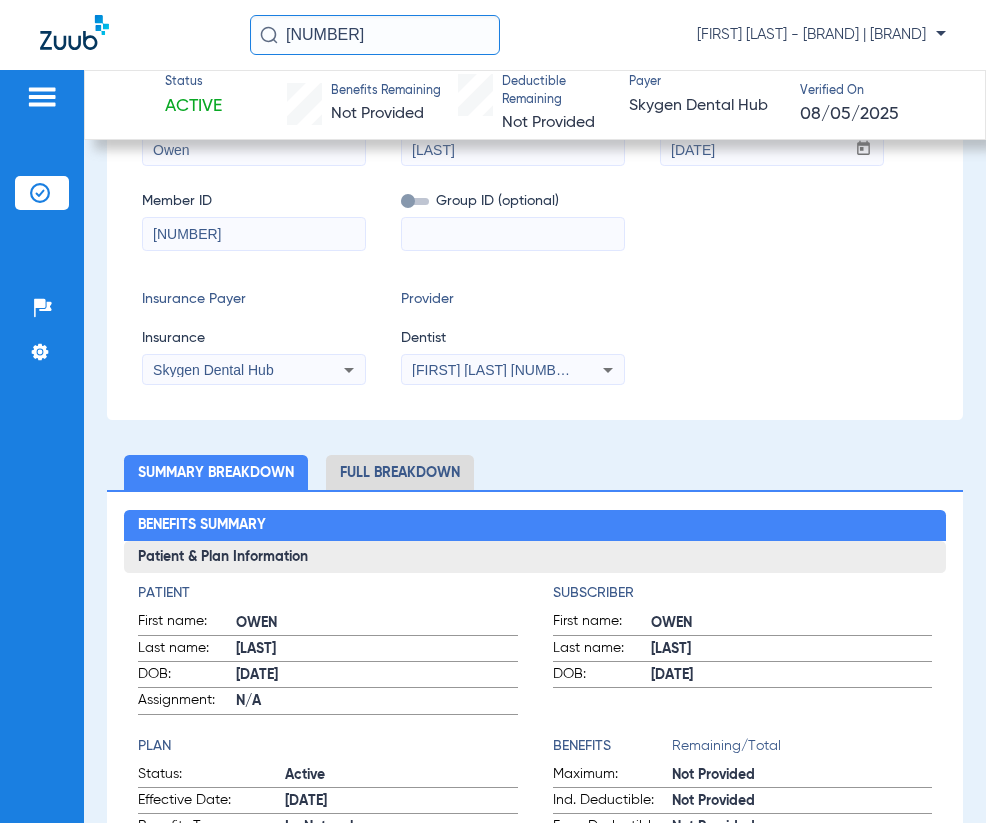 scroll, scrollTop: 300, scrollLeft: 0, axis: vertical 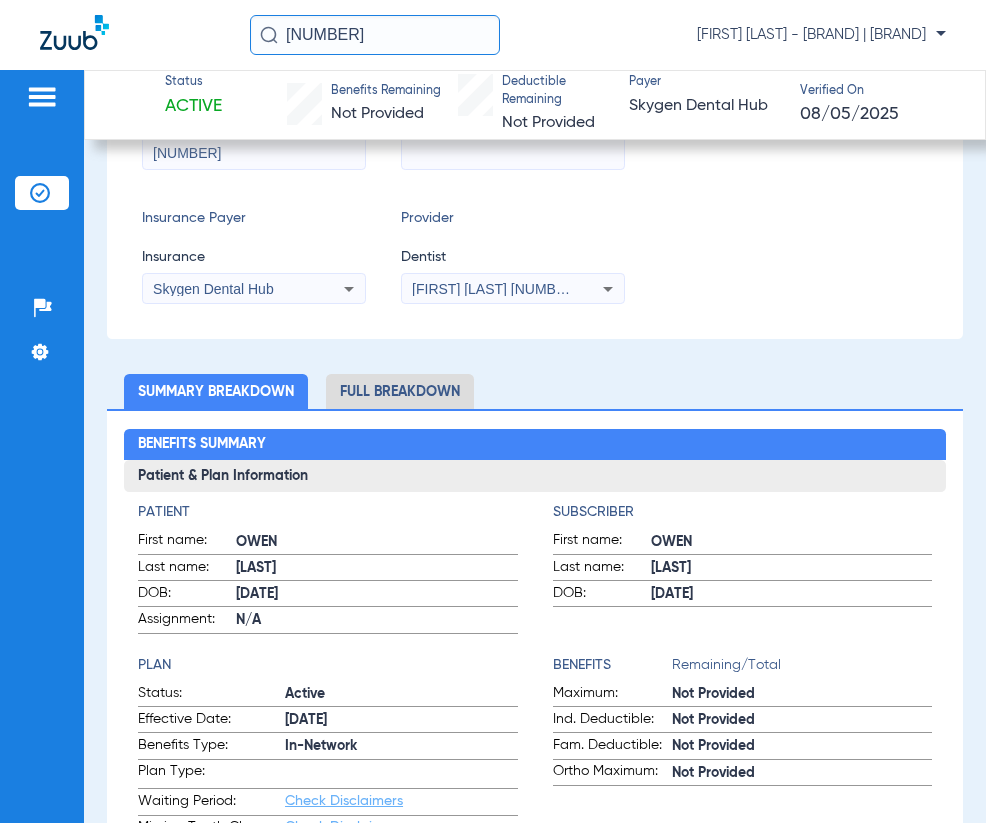 click on "Skygen Dental Hub" at bounding box center (233, 289) 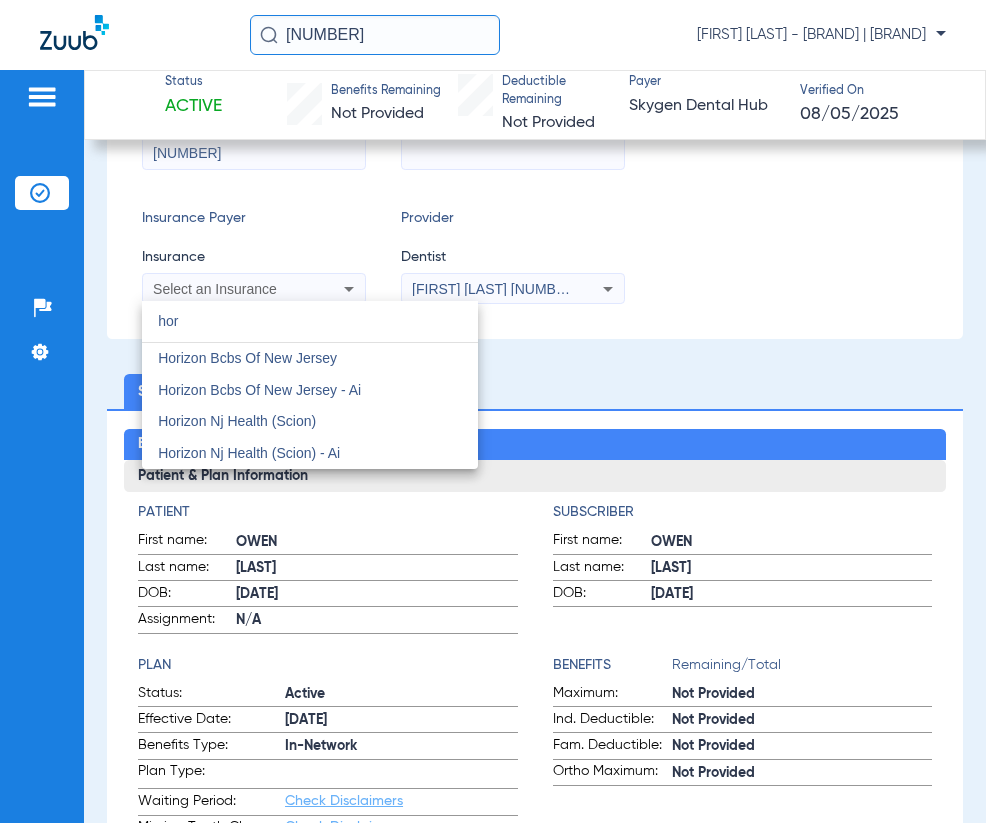 scroll, scrollTop: 0, scrollLeft: 0, axis: both 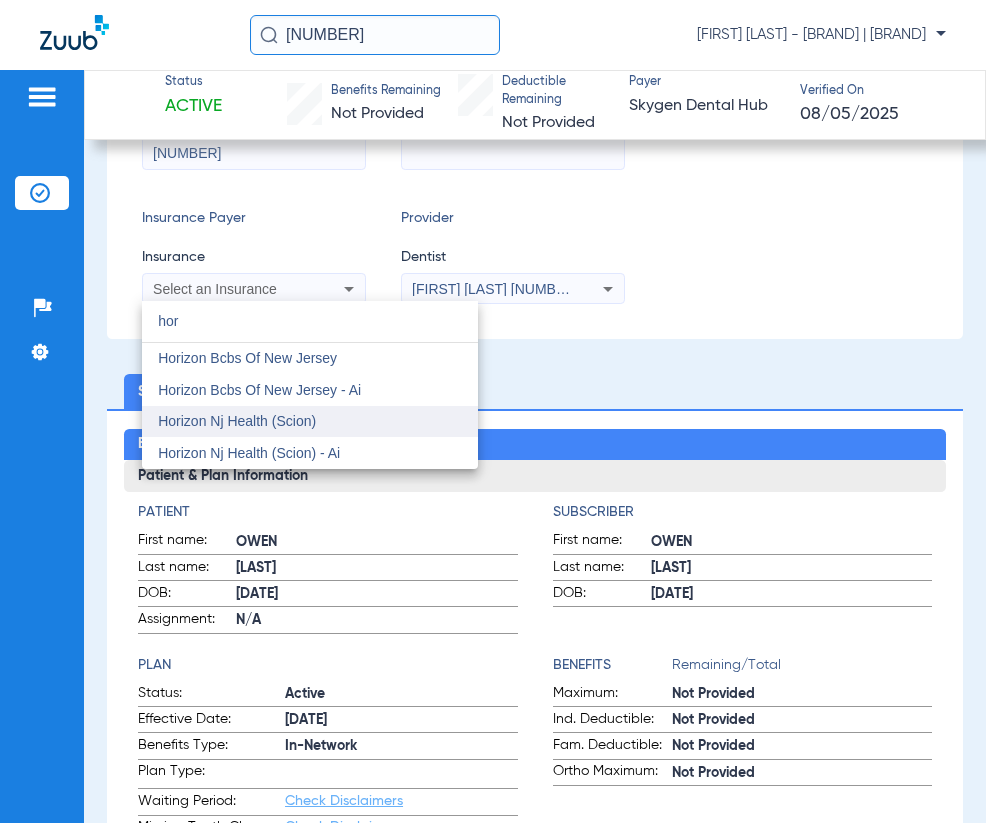 type on "hor" 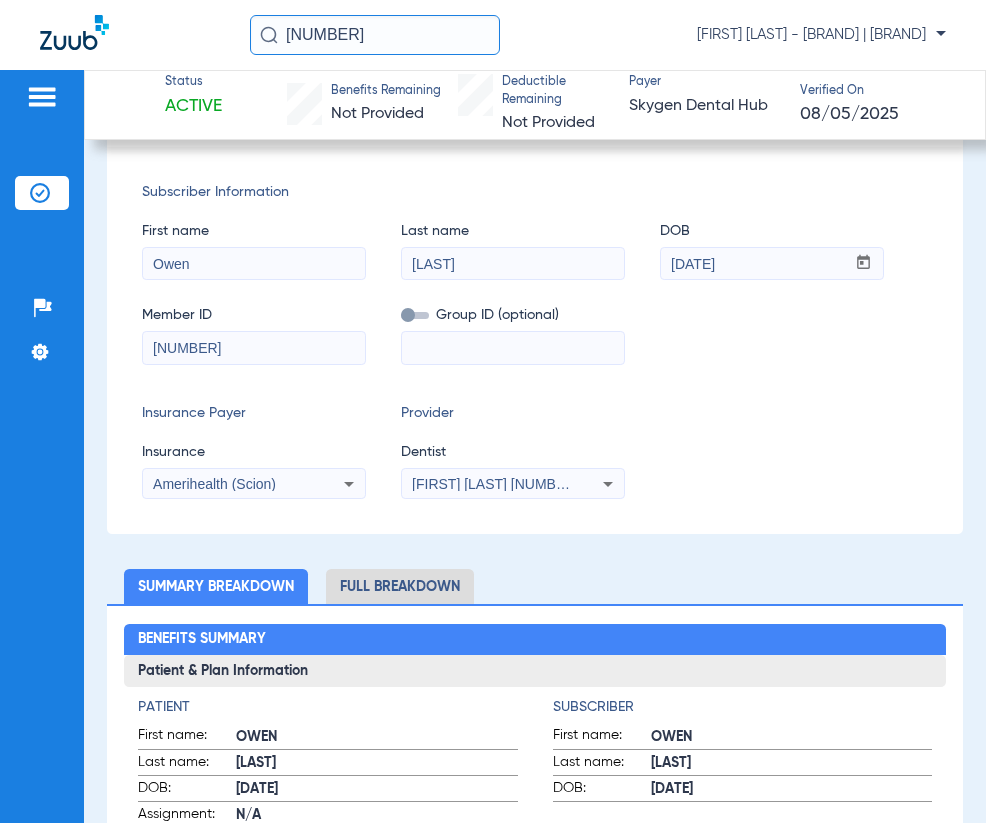 scroll, scrollTop: 0, scrollLeft: 0, axis: both 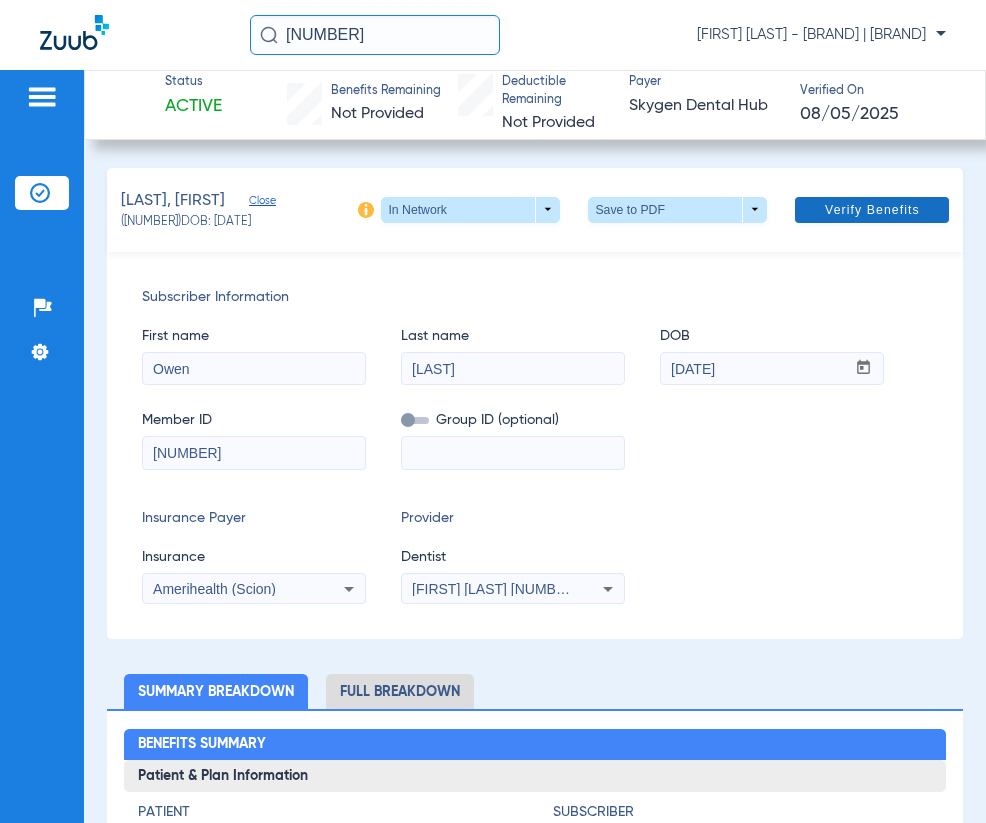 click on "Verify Benefits" 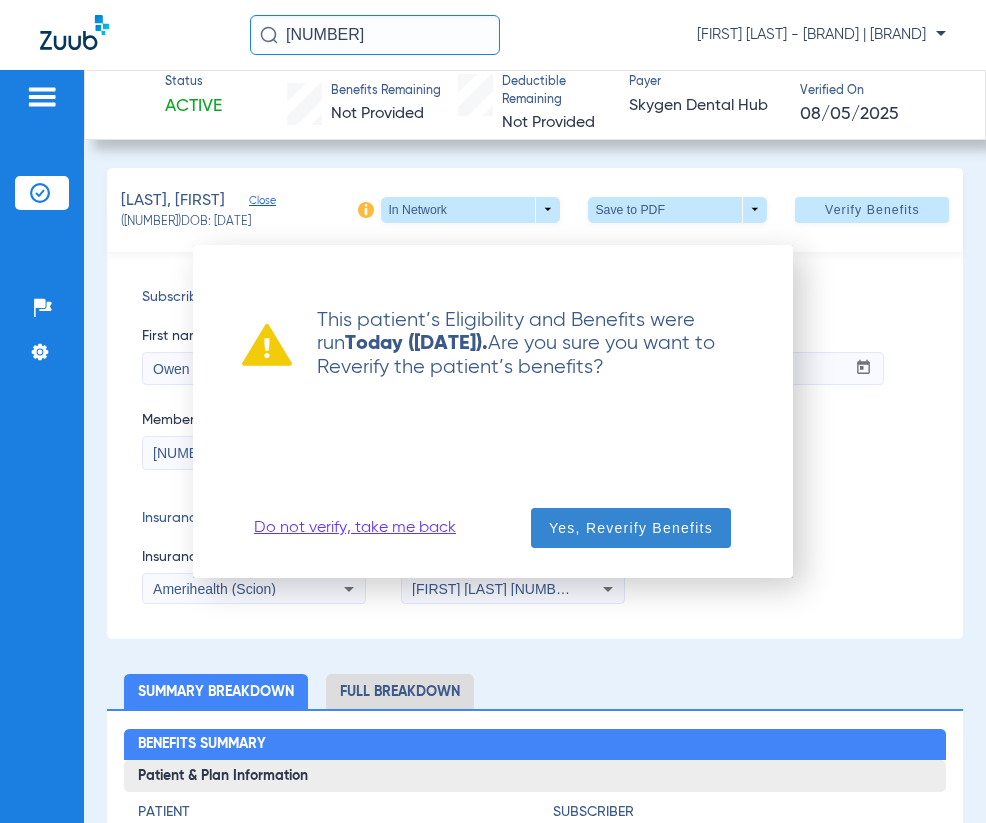 click on "Yes, Reverify Benefits" at bounding box center (631, 528) 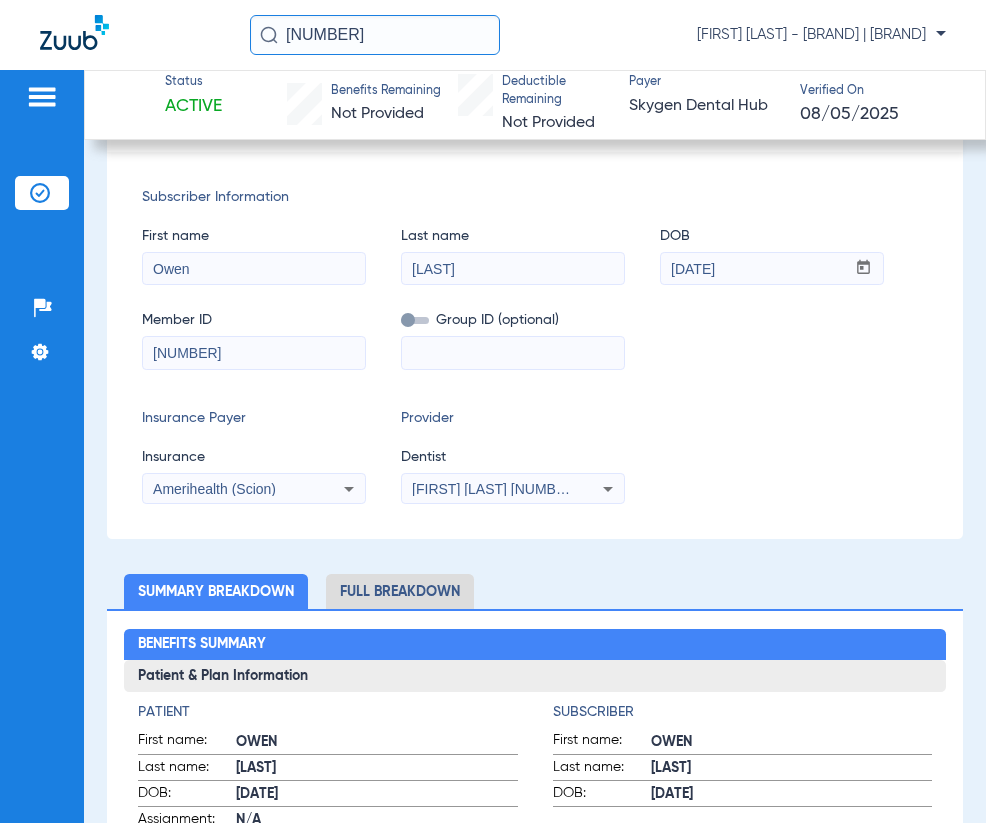 scroll, scrollTop: 200, scrollLeft: 0, axis: vertical 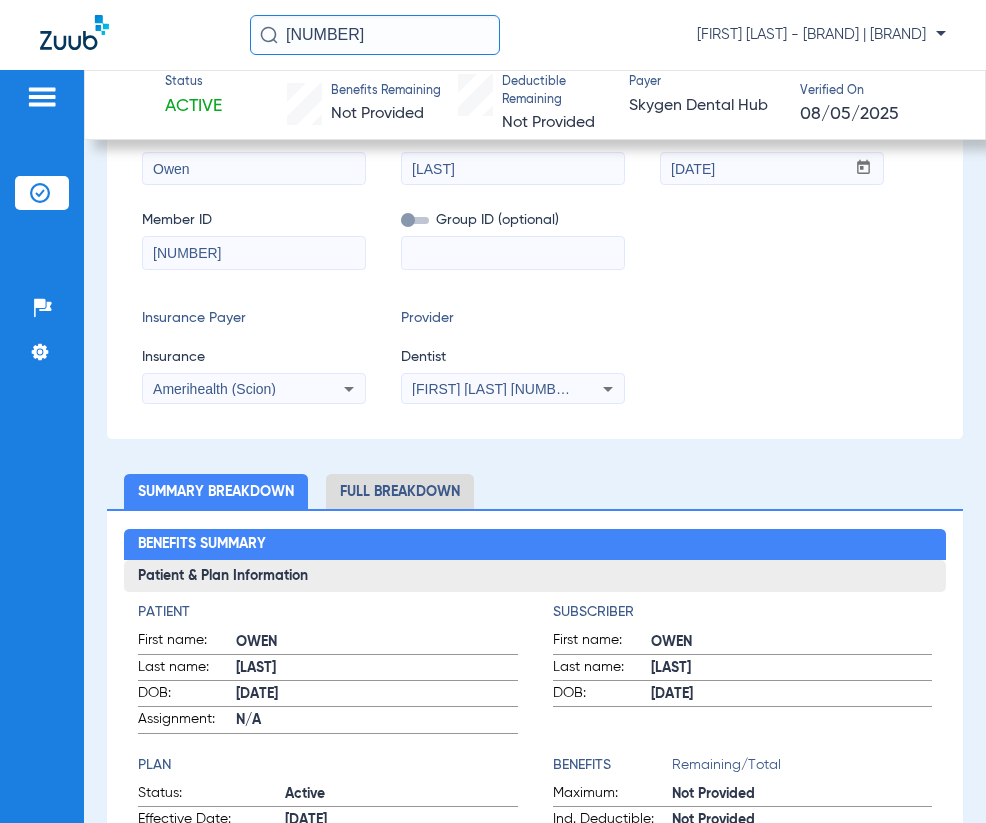 click on "Full Breakdown" 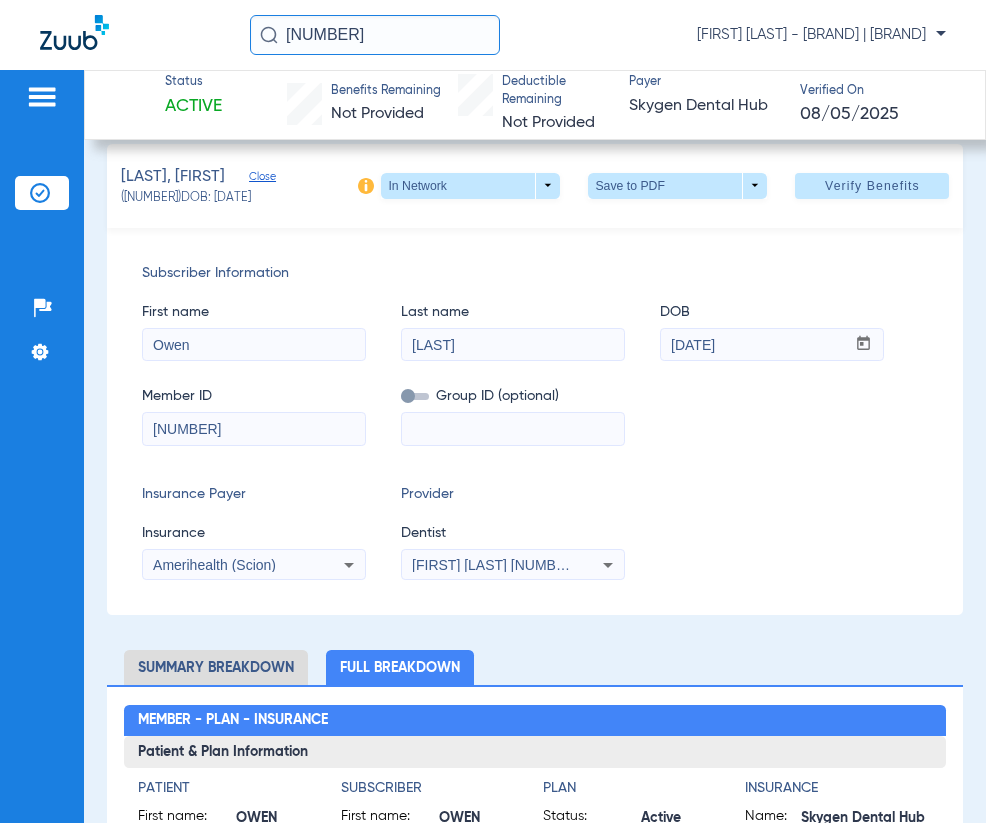scroll, scrollTop: 0, scrollLeft: 0, axis: both 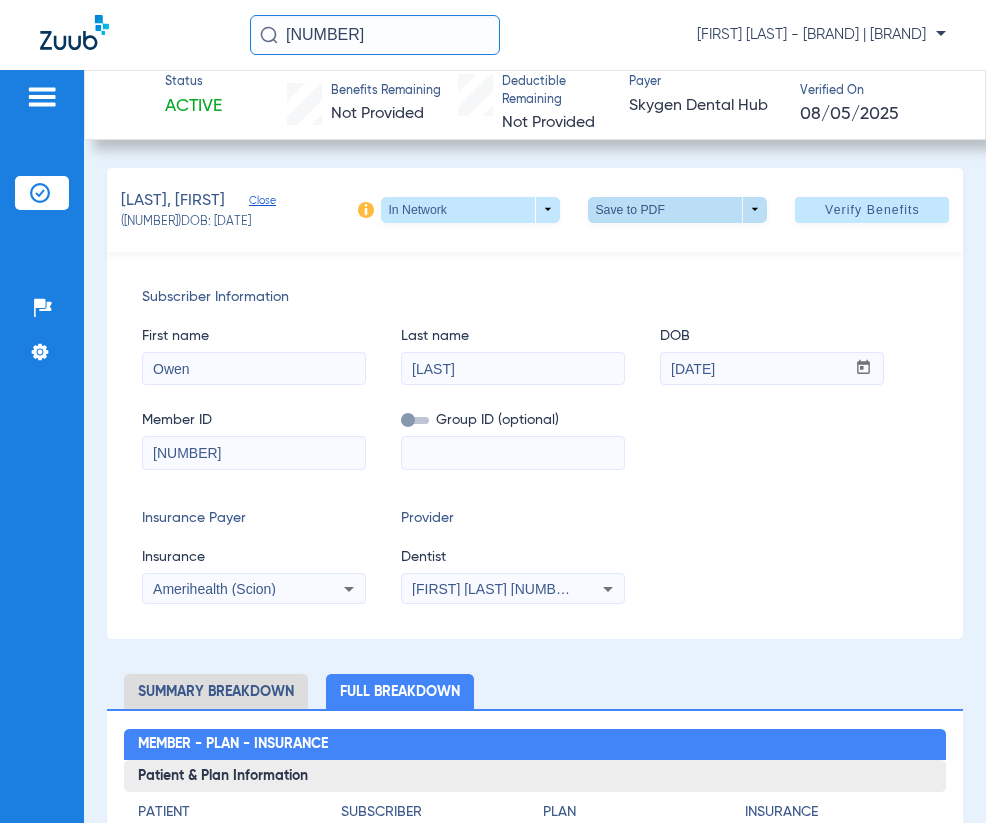 click 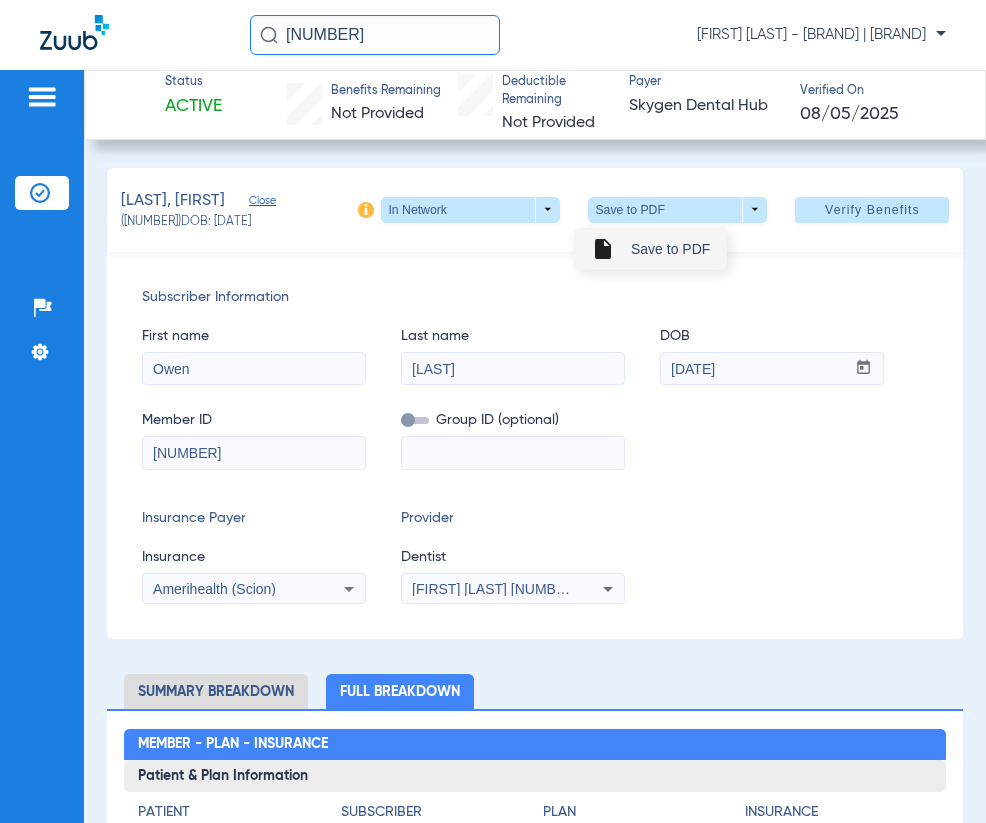click on "insert_drive_file" at bounding box center [603, 249] 